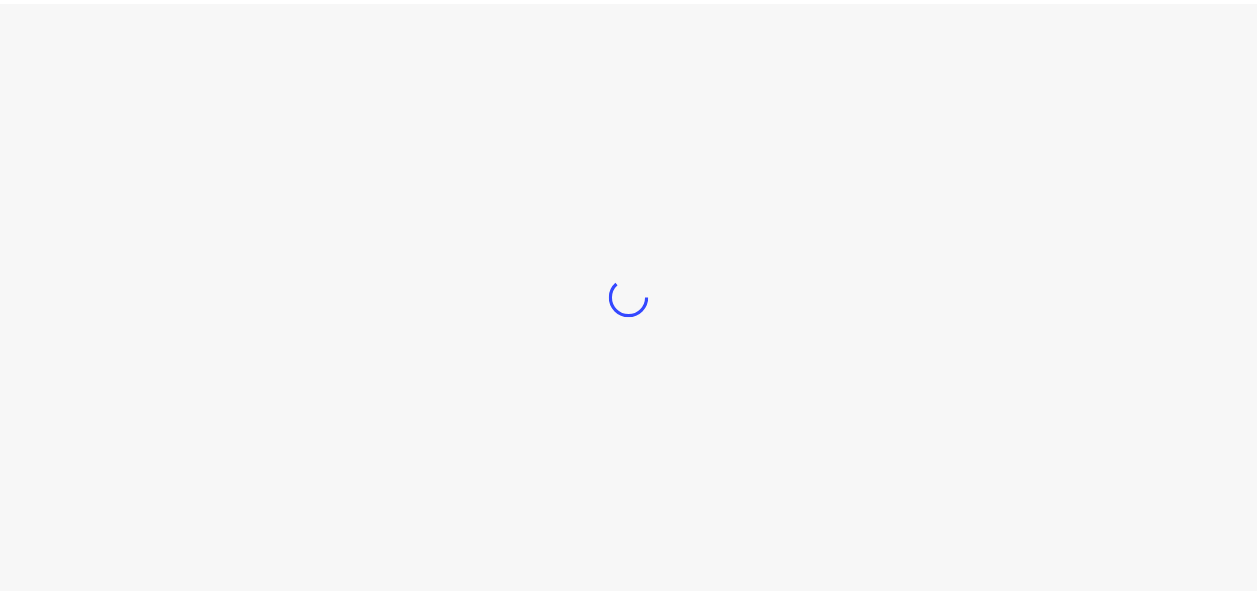 scroll, scrollTop: 0, scrollLeft: 0, axis: both 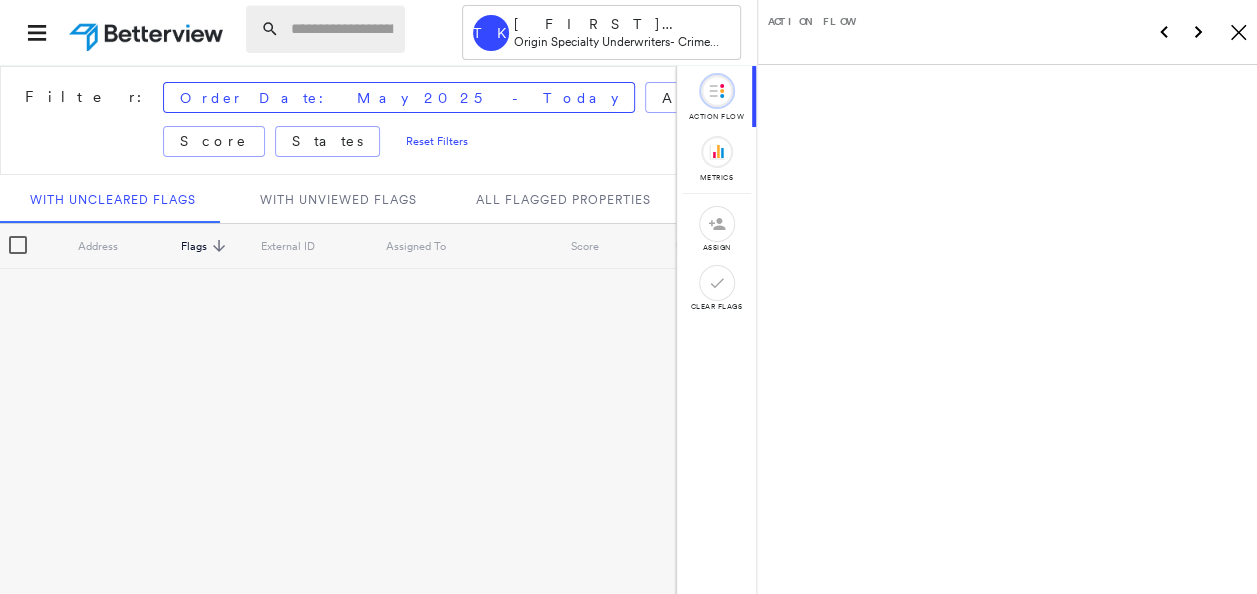 click at bounding box center (342, 29) 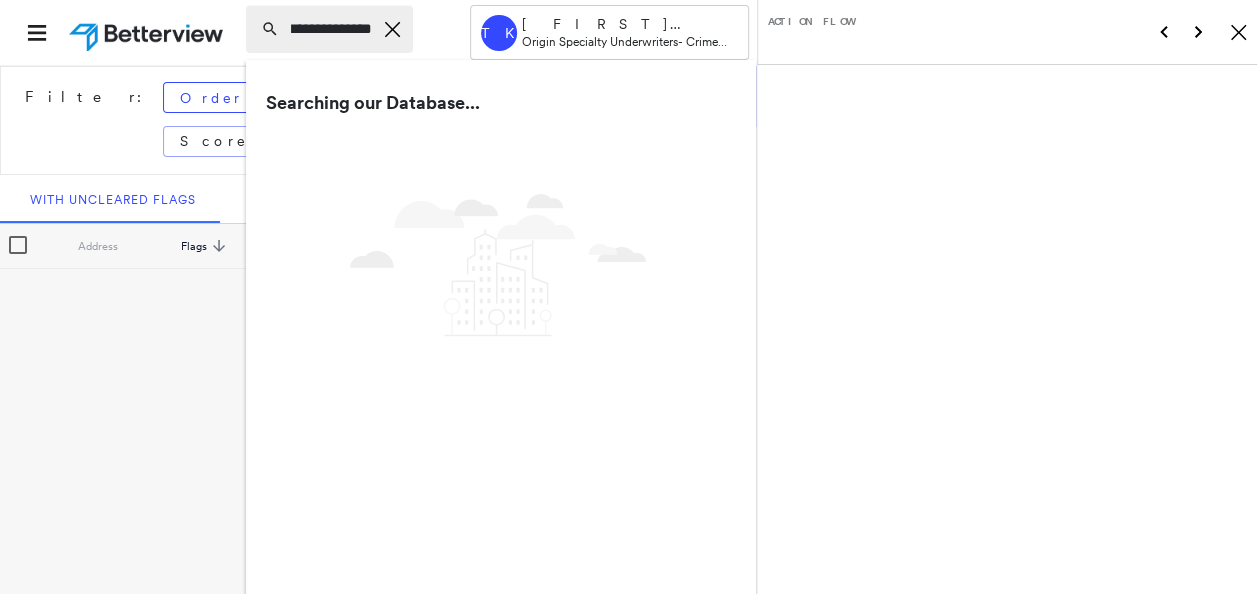 scroll, scrollTop: 0, scrollLeft: 13, axis: horizontal 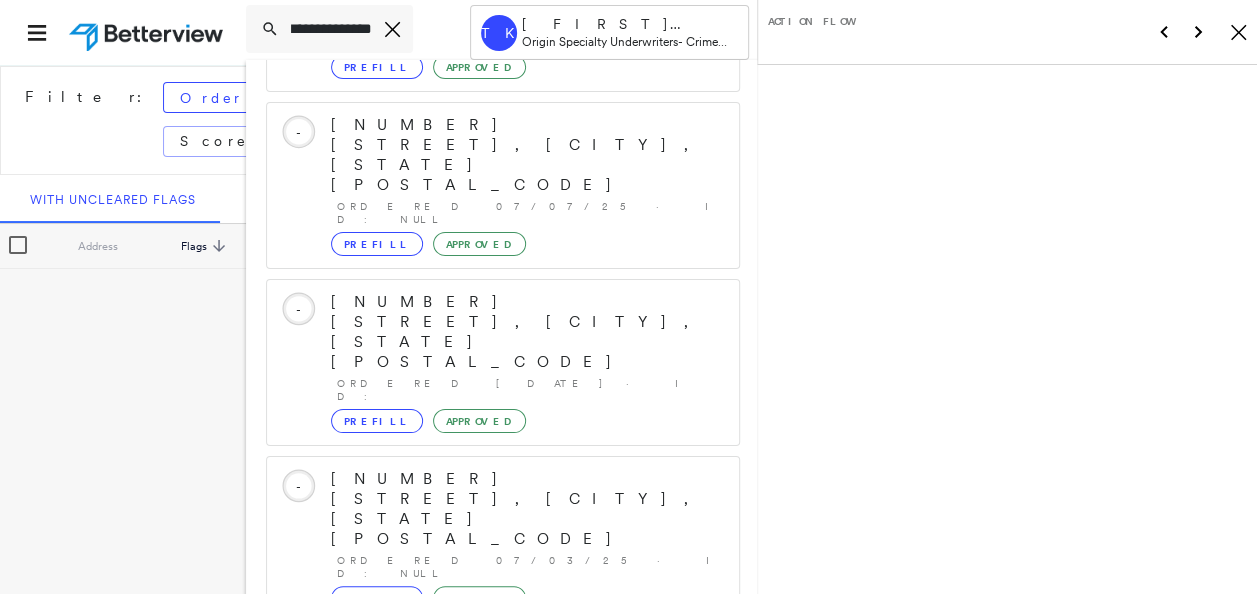 type on "**********" 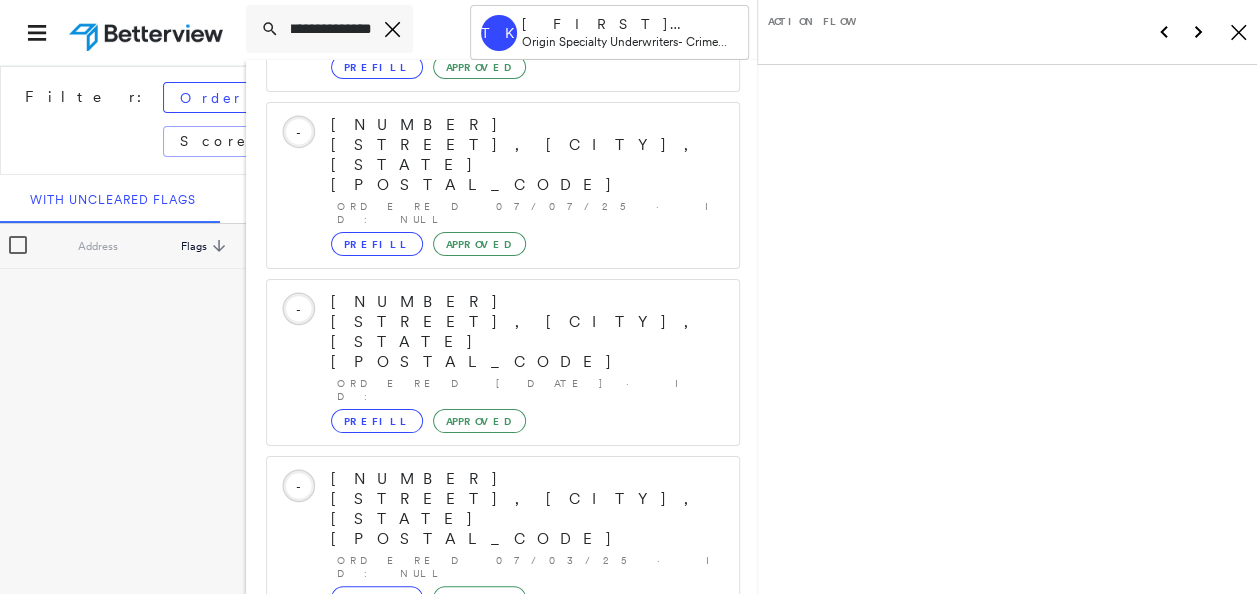 click 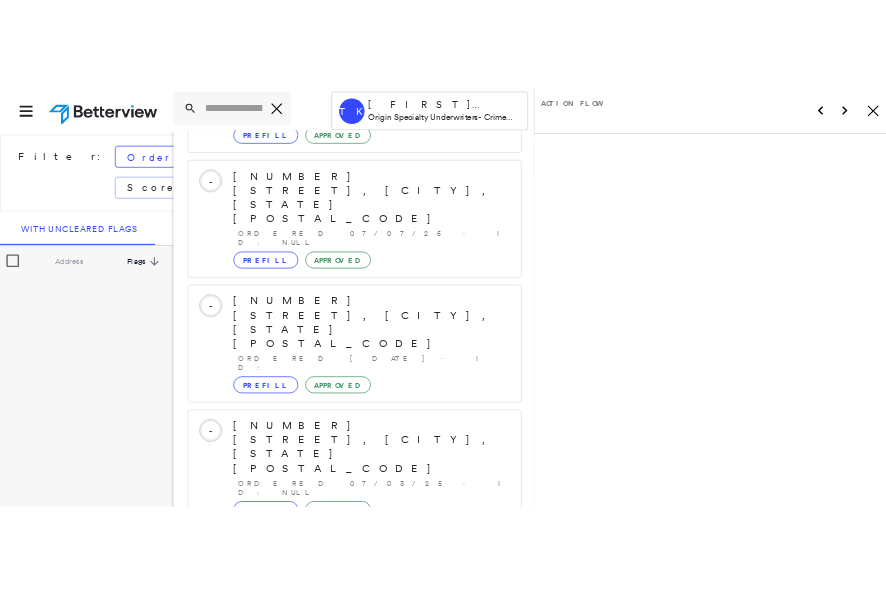 scroll, scrollTop: 0, scrollLeft: 0, axis: both 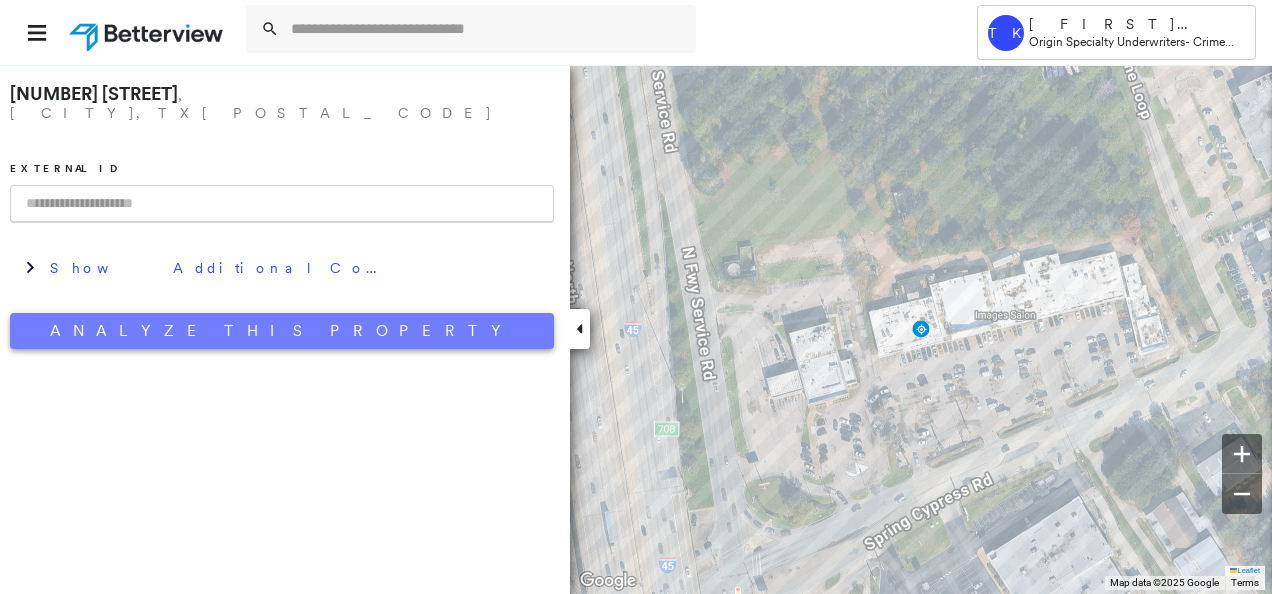 click on "Analyze This Property" at bounding box center [282, 331] 